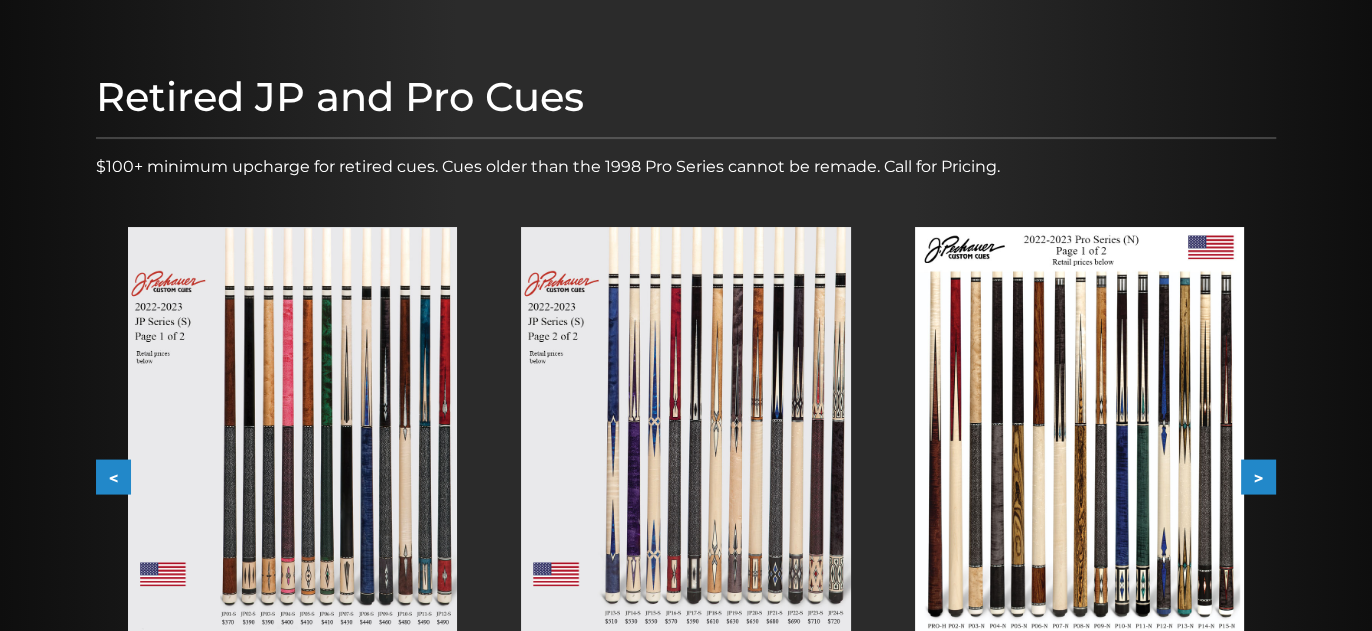 scroll, scrollTop: 0, scrollLeft: 0, axis: both 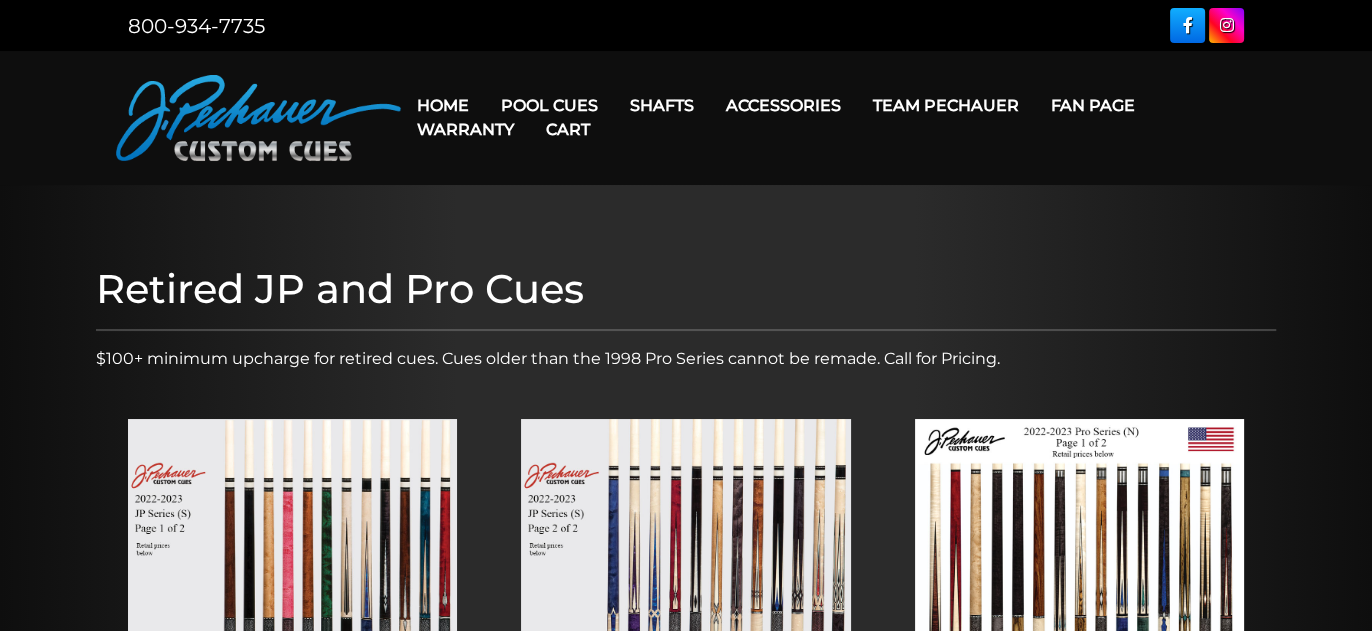 click at bounding box center [258, 118] 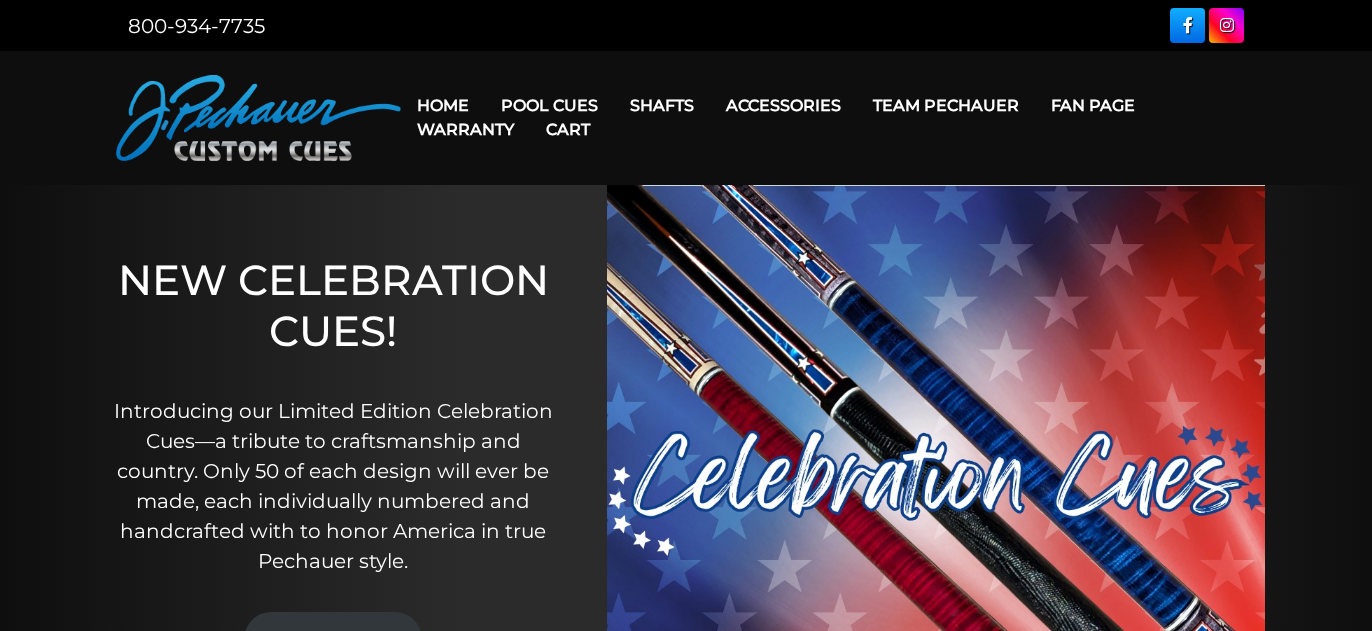 scroll, scrollTop: 0, scrollLeft: 0, axis: both 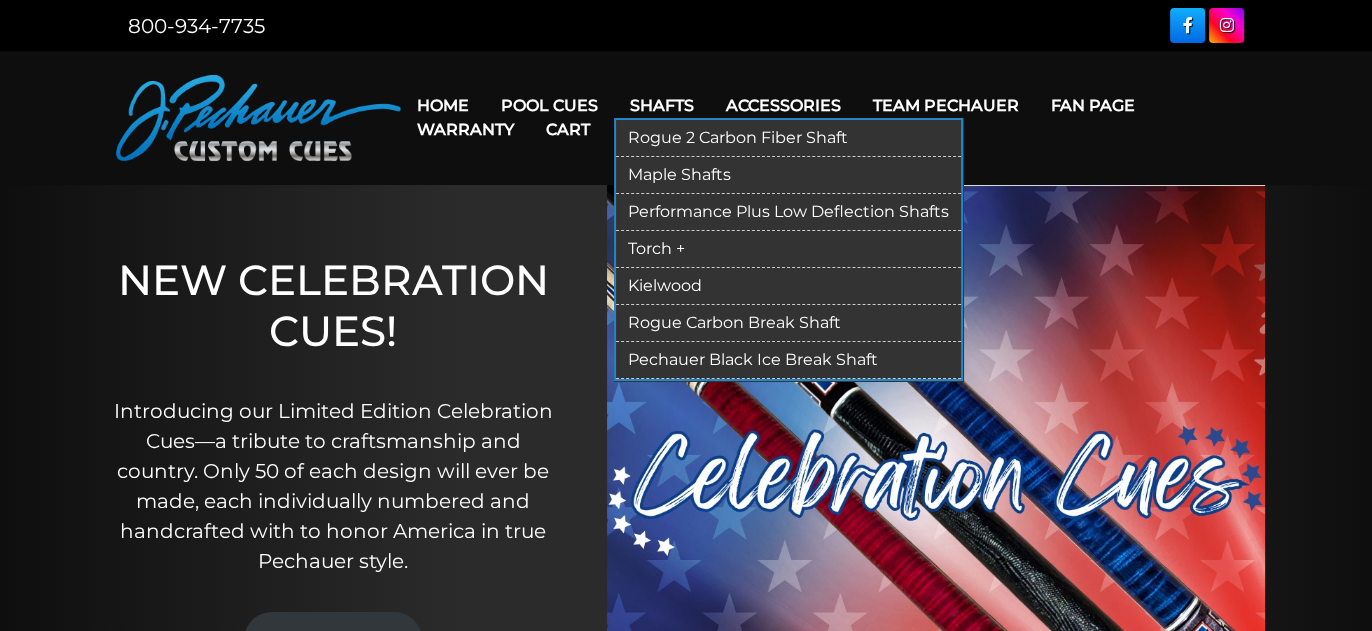 click on "Shafts" at bounding box center [662, 105] 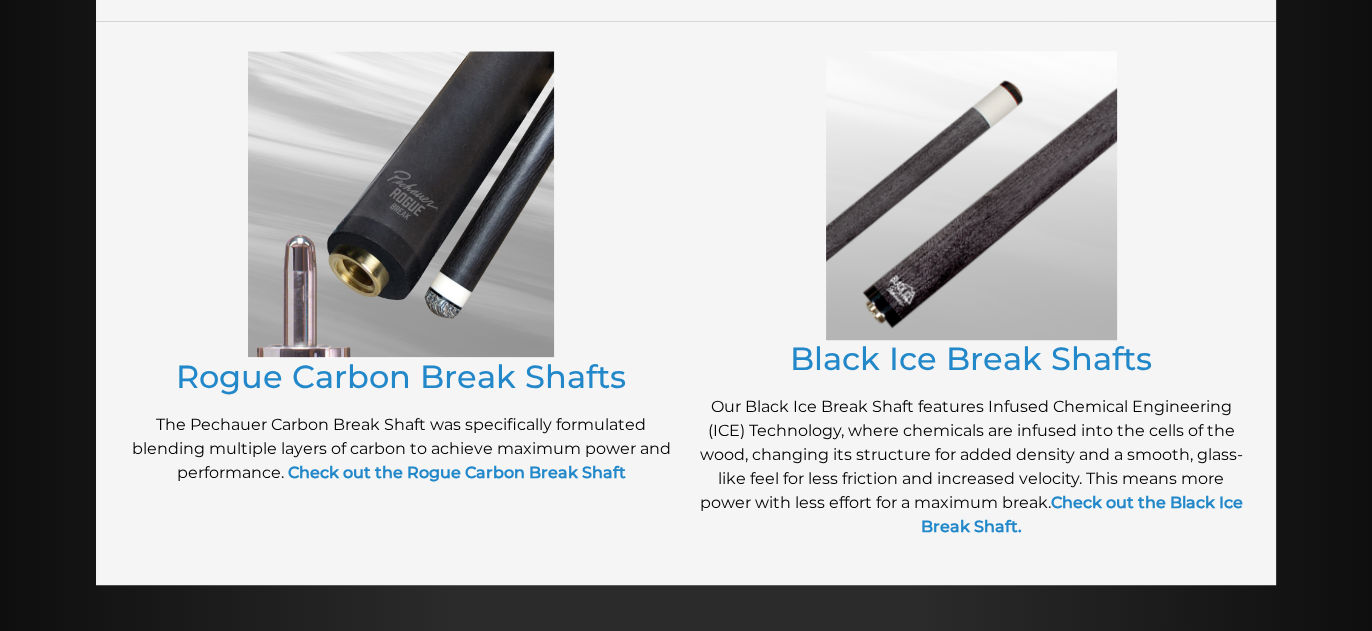 scroll, scrollTop: 1575, scrollLeft: 0, axis: vertical 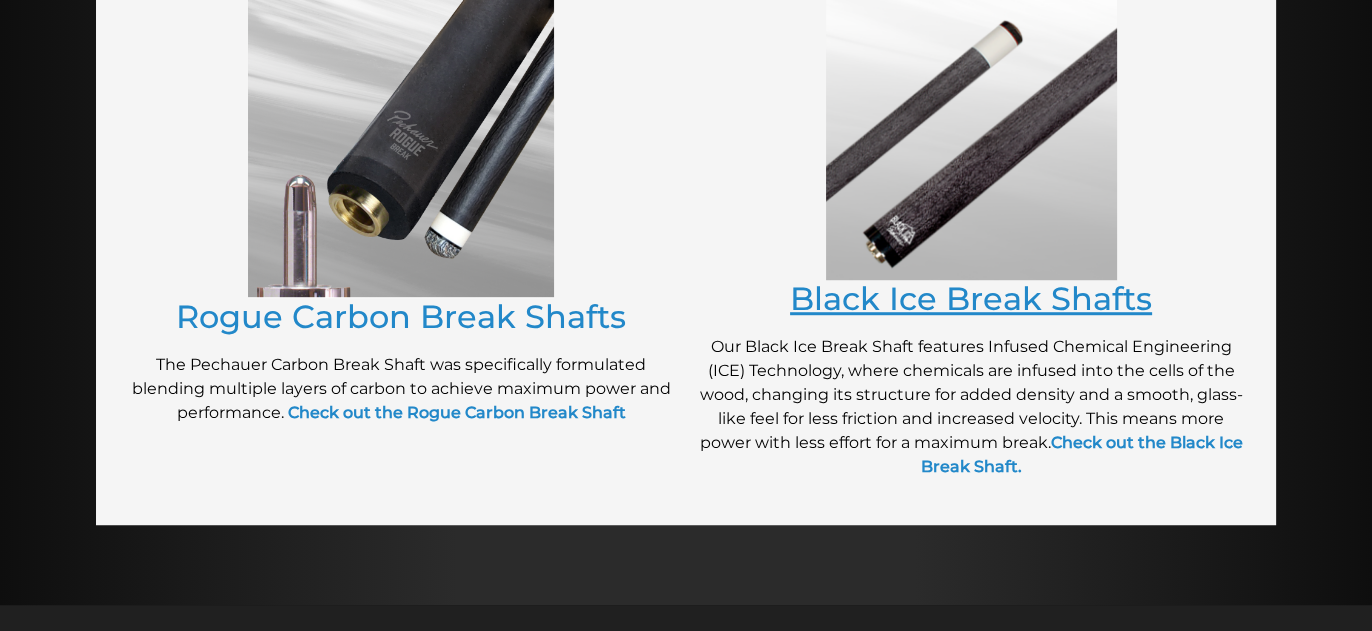 click on "Black Ice Break Shafts" at bounding box center [971, 298] 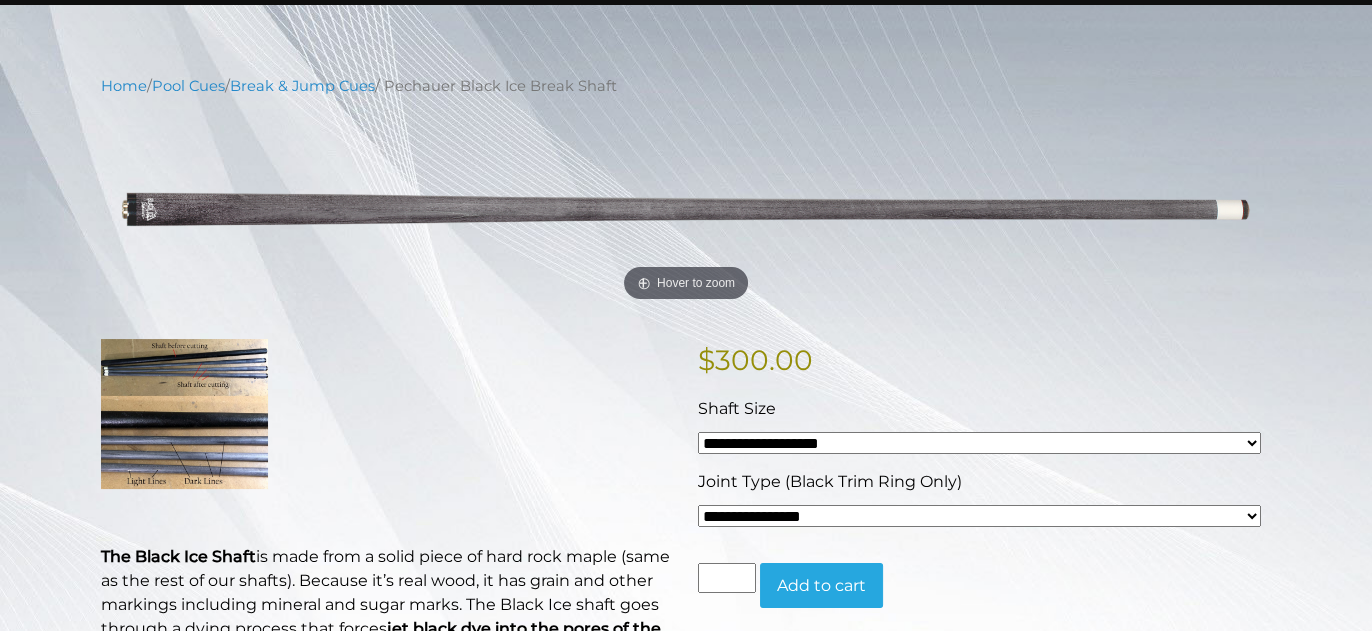 scroll, scrollTop: 181, scrollLeft: 0, axis: vertical 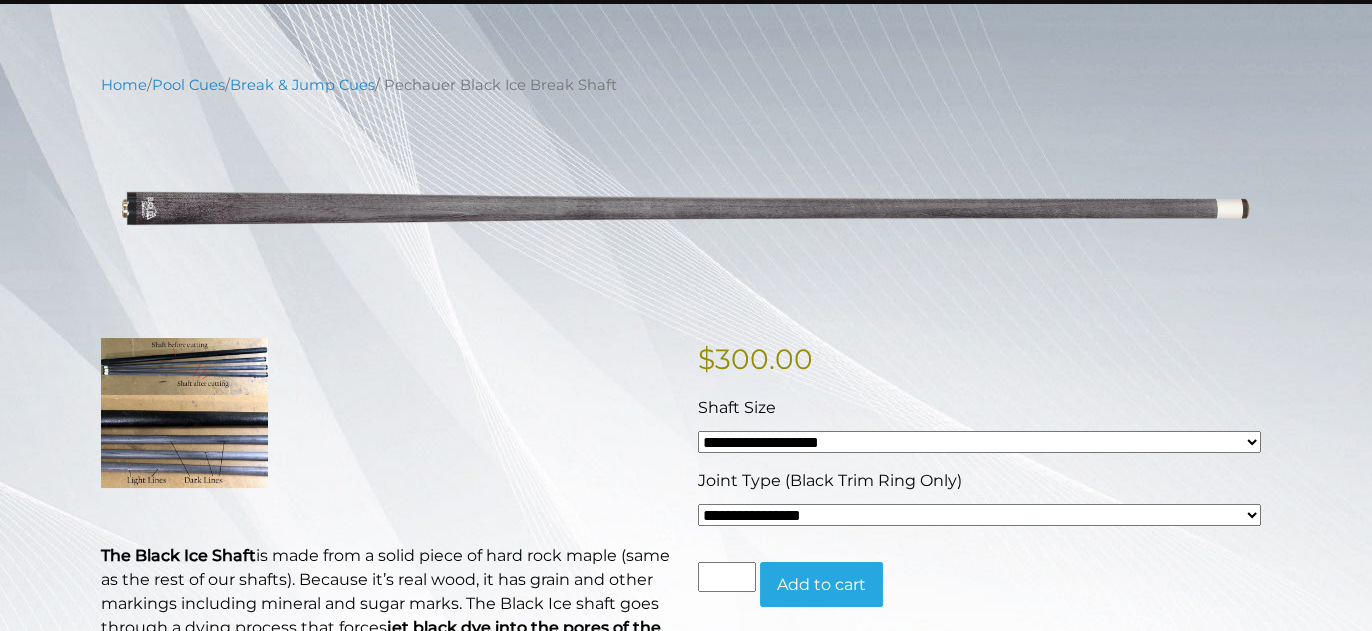 click on "**********" at bounding box center [979, 442] 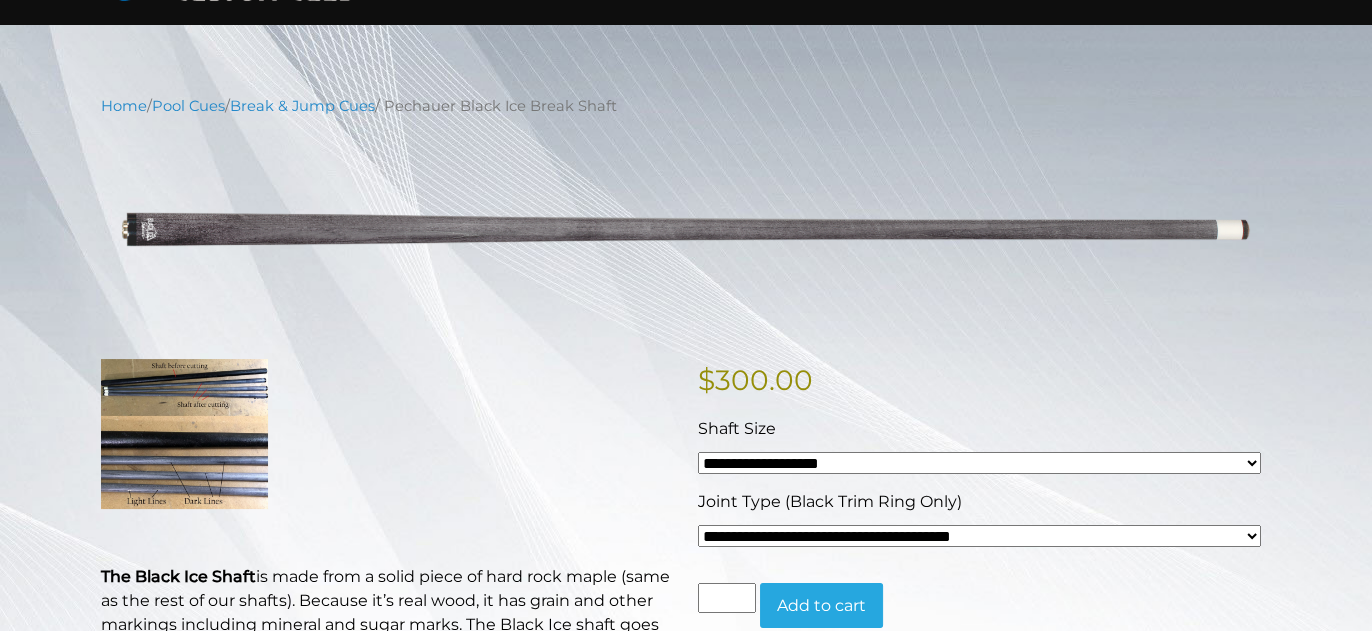 scroll, scrollTop: 0, scrollLeft: 0, axis: both 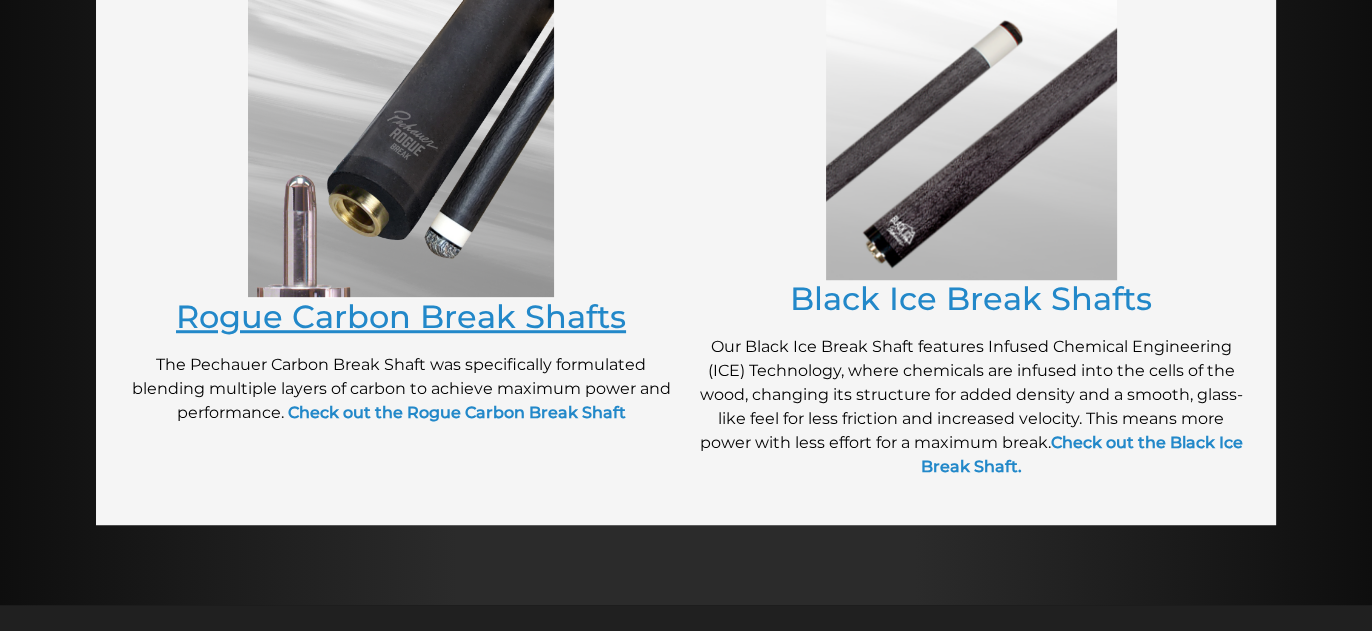 click on "Rogue Carbon Break Shafts" at bounding box center [401, 316] 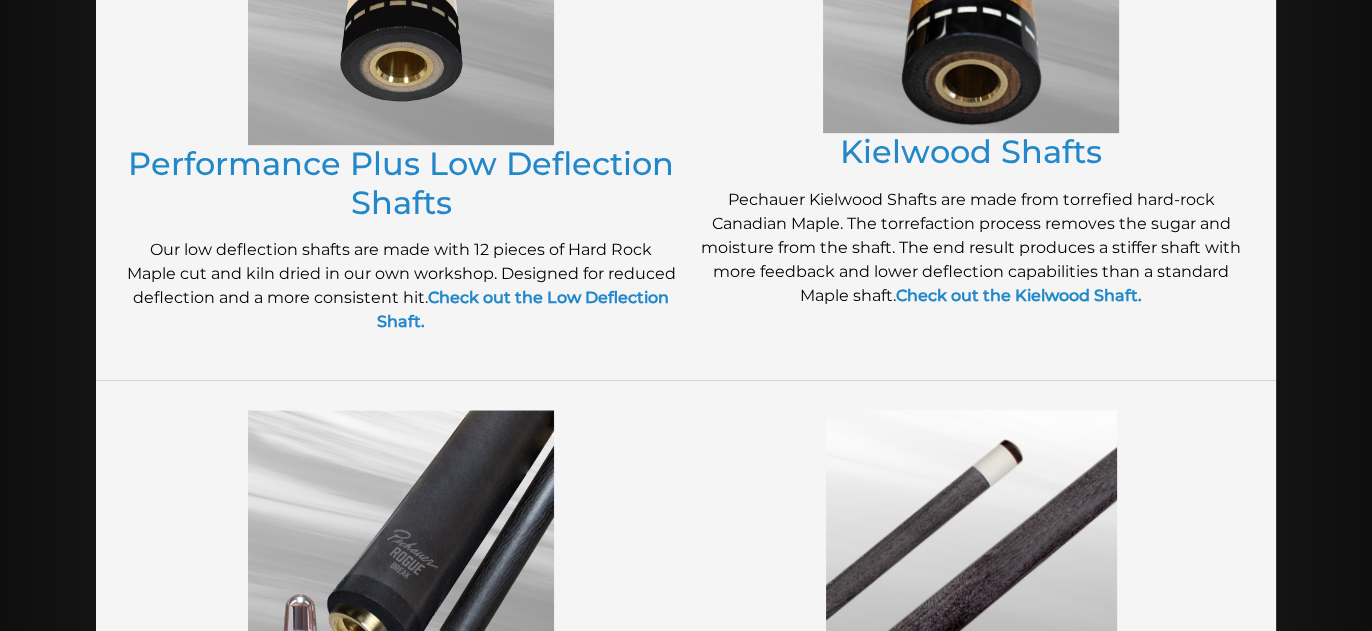scroll, scrollTop: 1151, scrollLeft: 0, axis: vertical 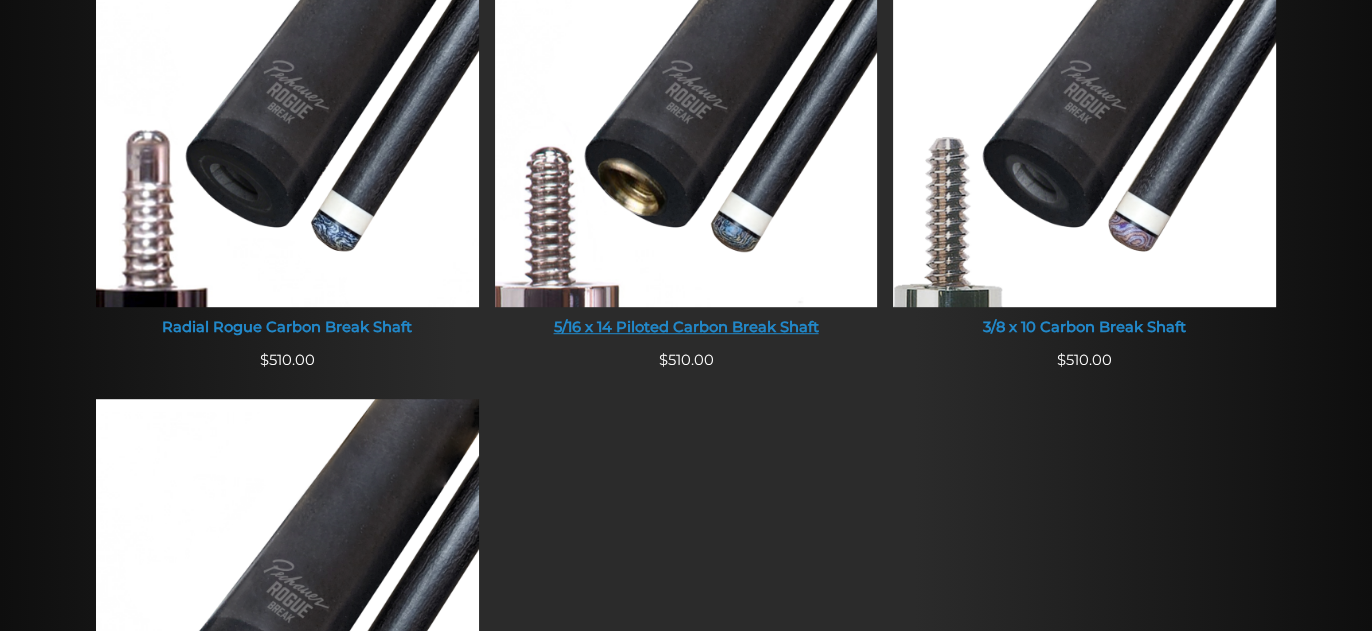 click on "5/16 x 14 Piloted Carbon Break Shaft" at bounding box center (686, 328) 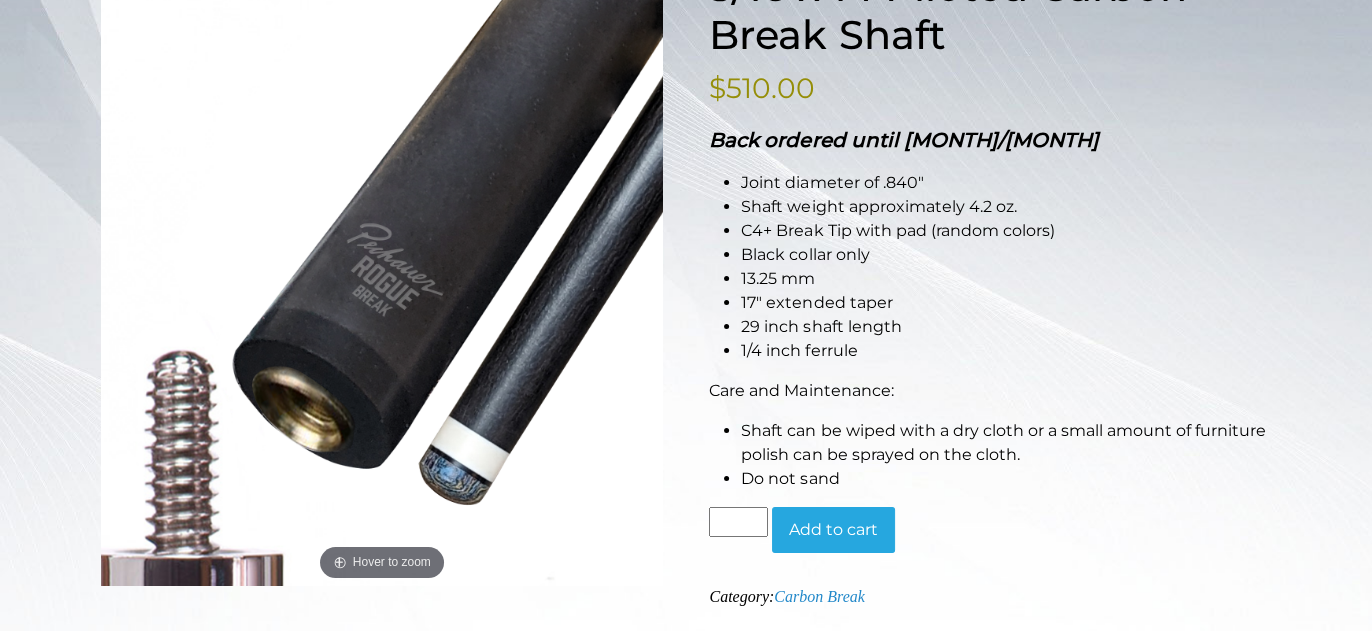 scroll, scrollTop: 363, scrollLeft: 0, axis: vertical 